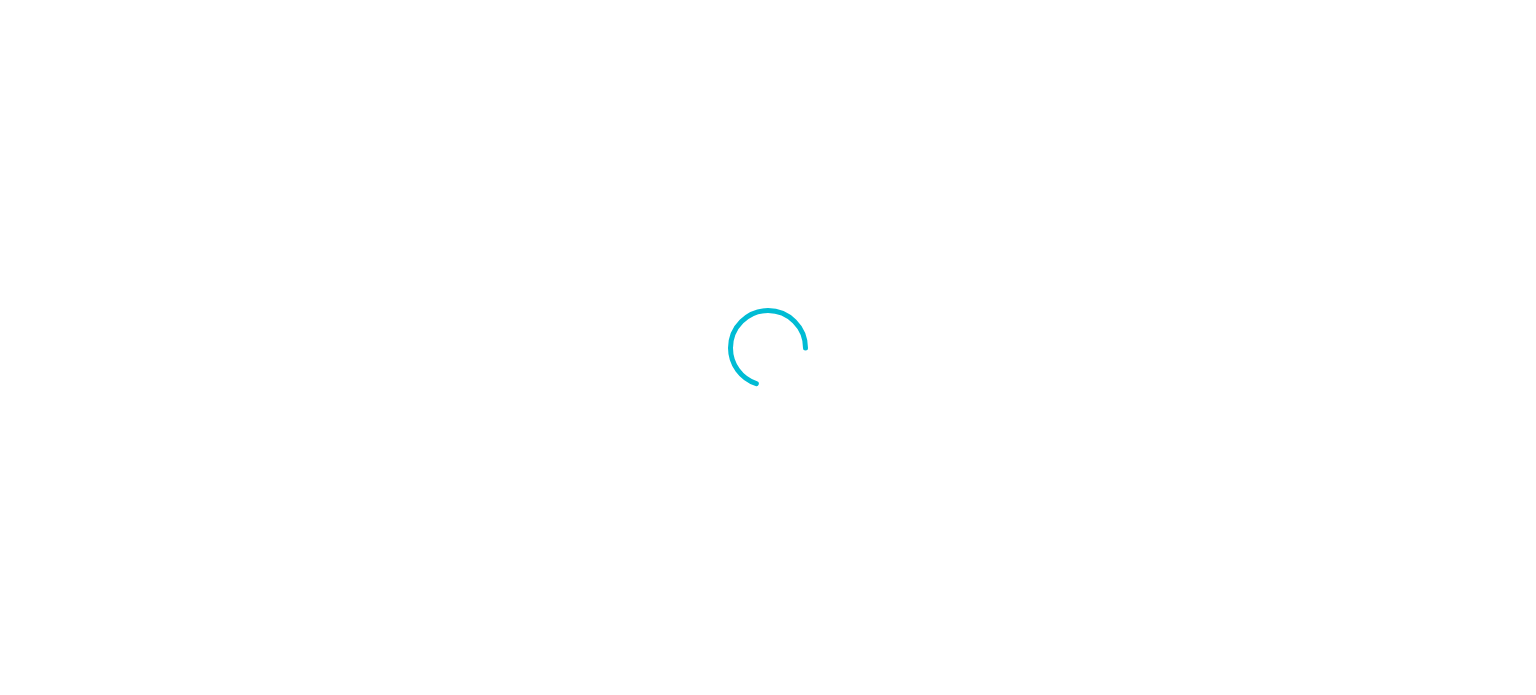scroll, scrollTop: 0, scrollLeft: 0, axis: both 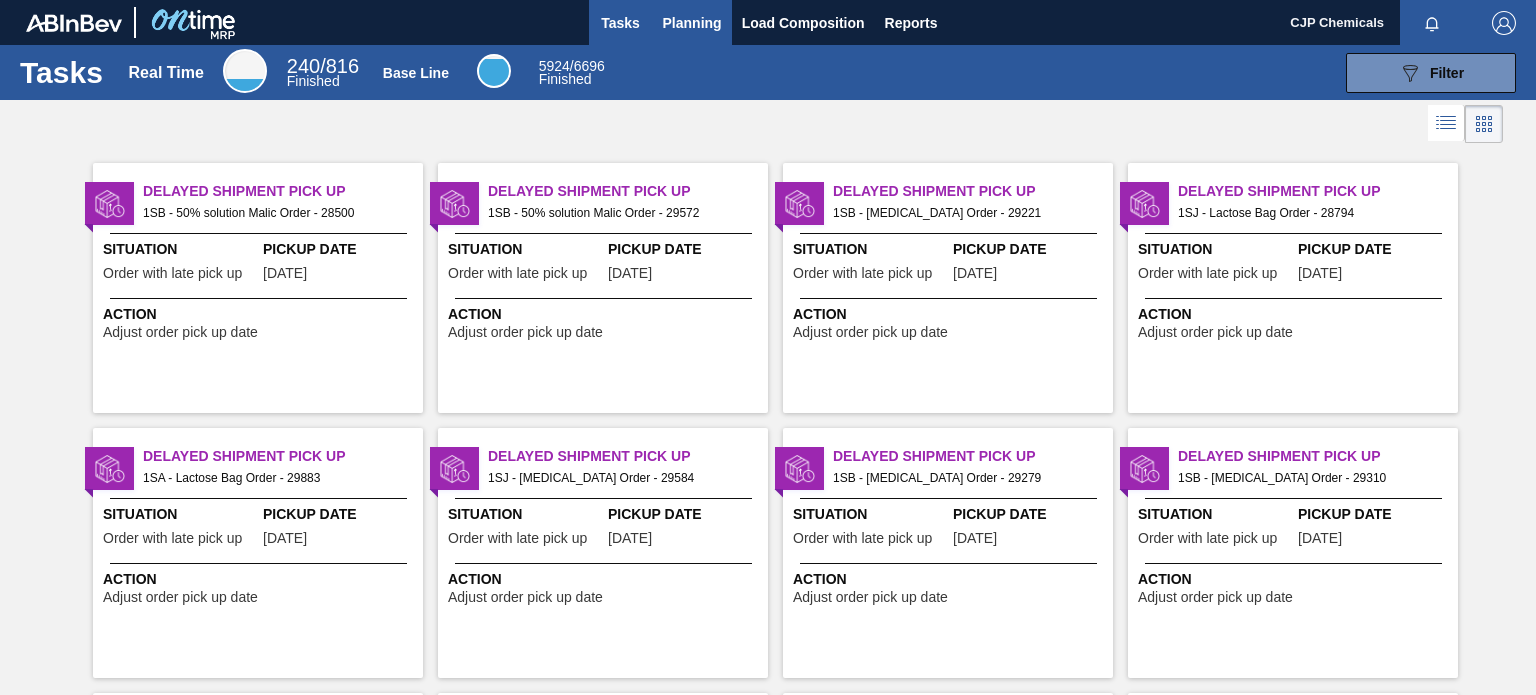 click on "Planning" at bounding box center [692, 23] 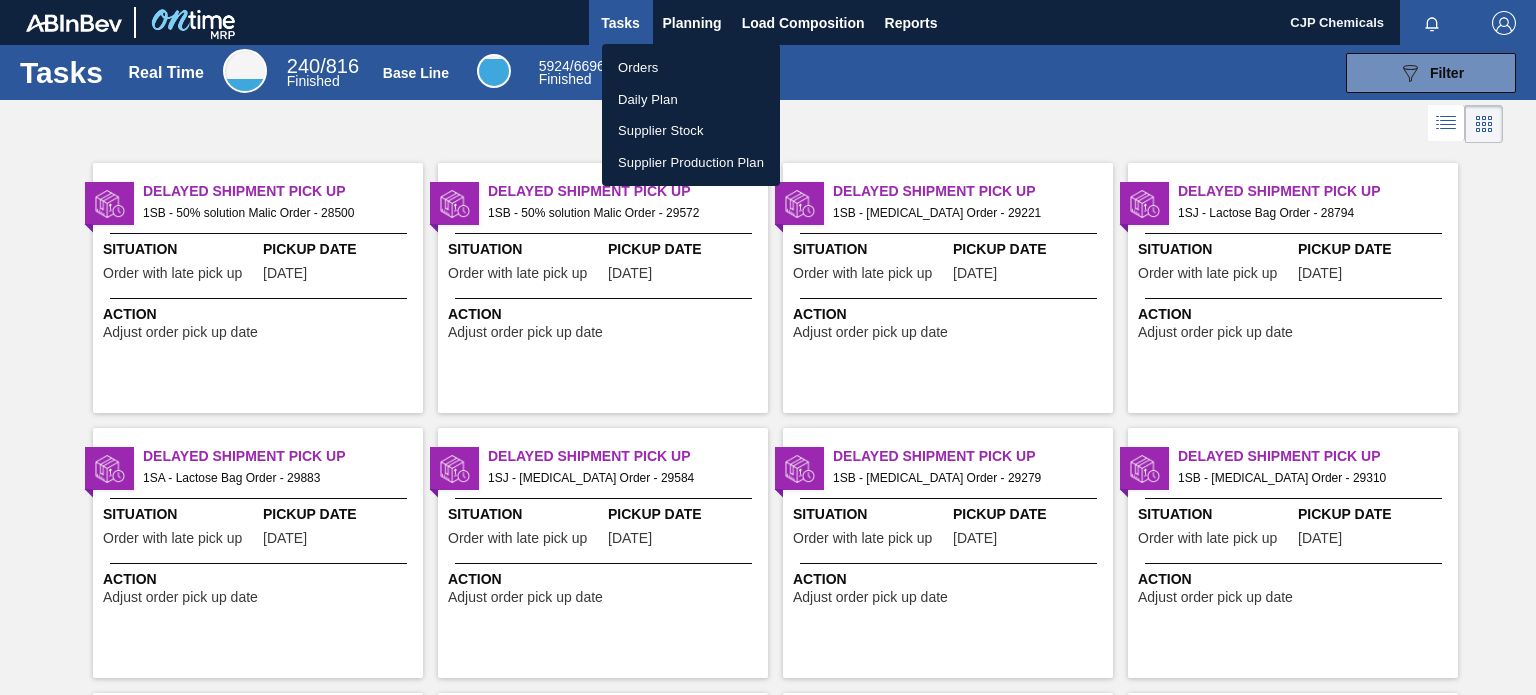 click on "Orders" at bounding box center [691, 68] 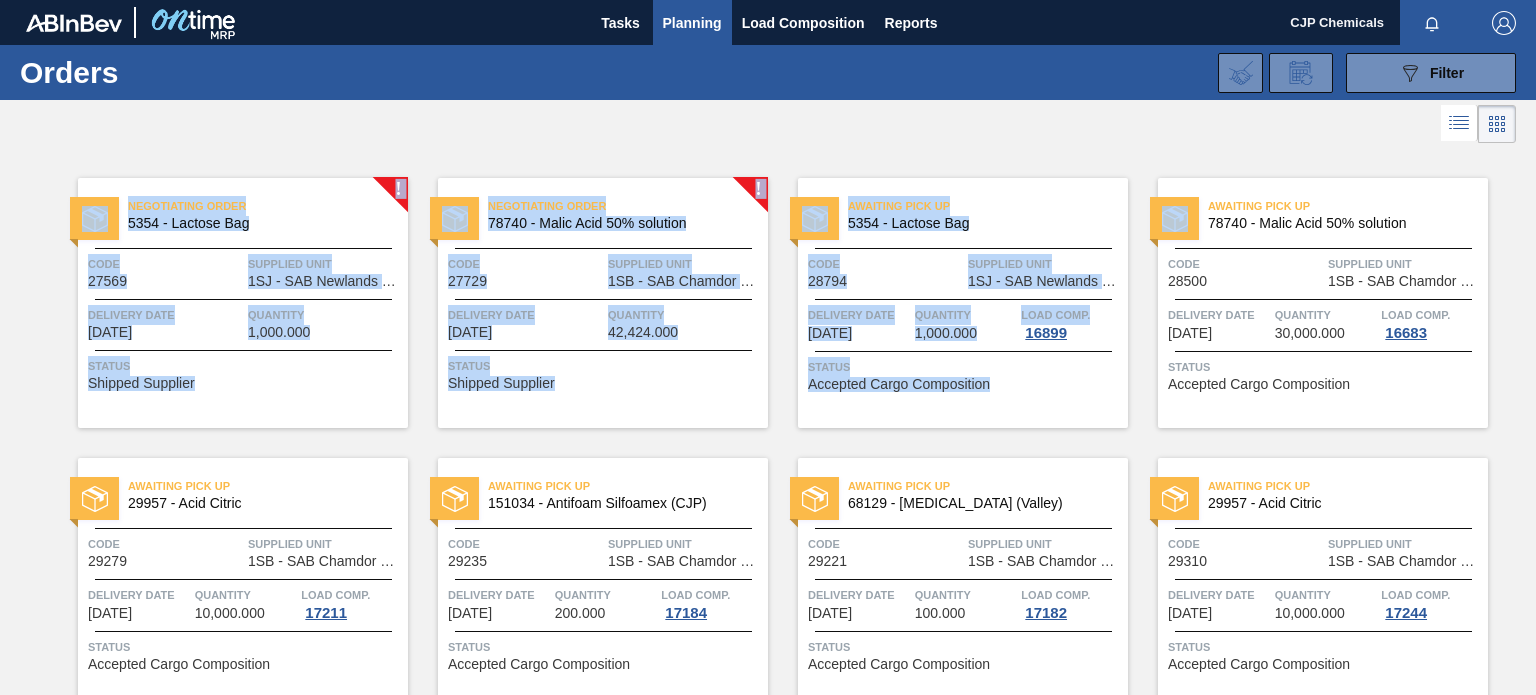 drag, startPoint x: 1524, startPoint y: 114, endPoint x: 1524, endPoint y: 315, distance: 201 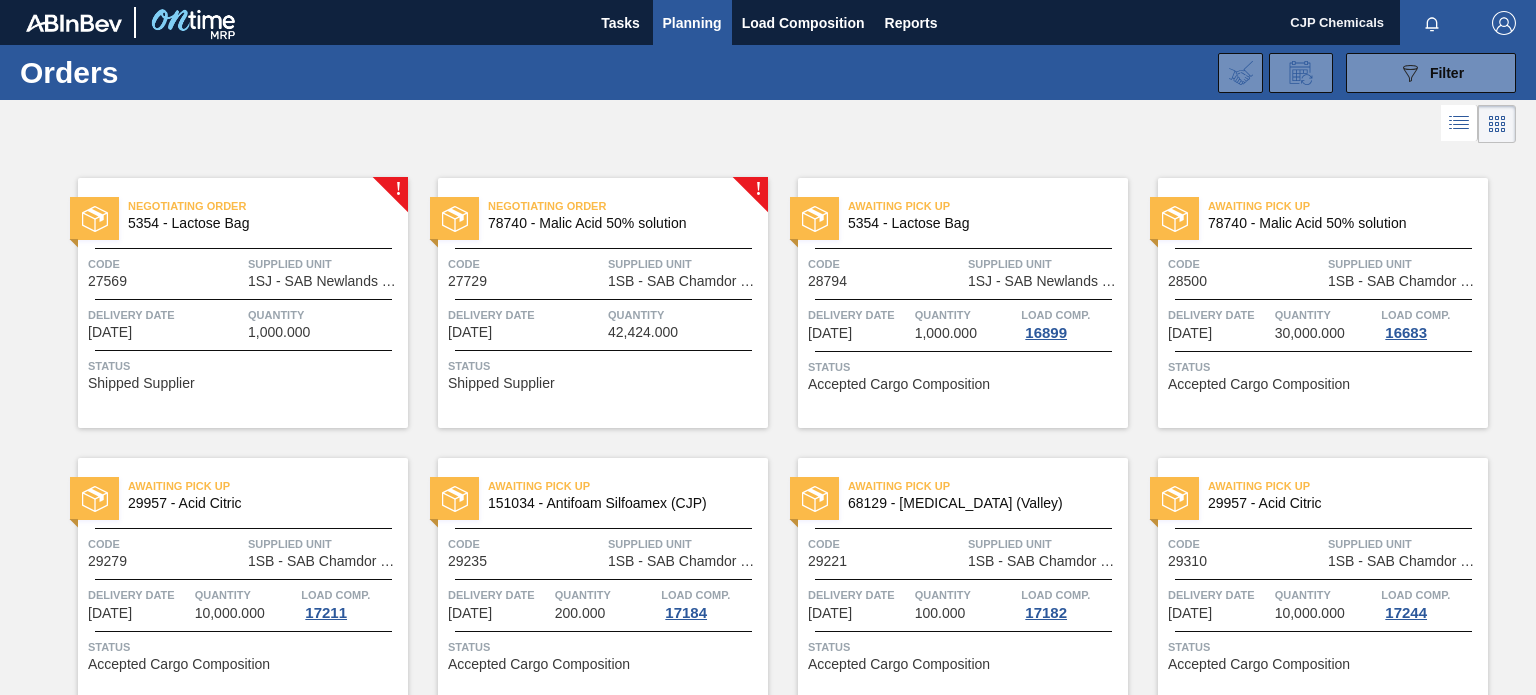 click on "Awaiting Pick Up 29957 - Acid Citric Code 29310 Supplied Unit 1SB - SAB Chamdor Brewery Delivery Date 06/26/2025 Quantity 10,000.000 Load Comp. 17244 Status Accepted Cargo Composition" at bounding box center [1308, 568] 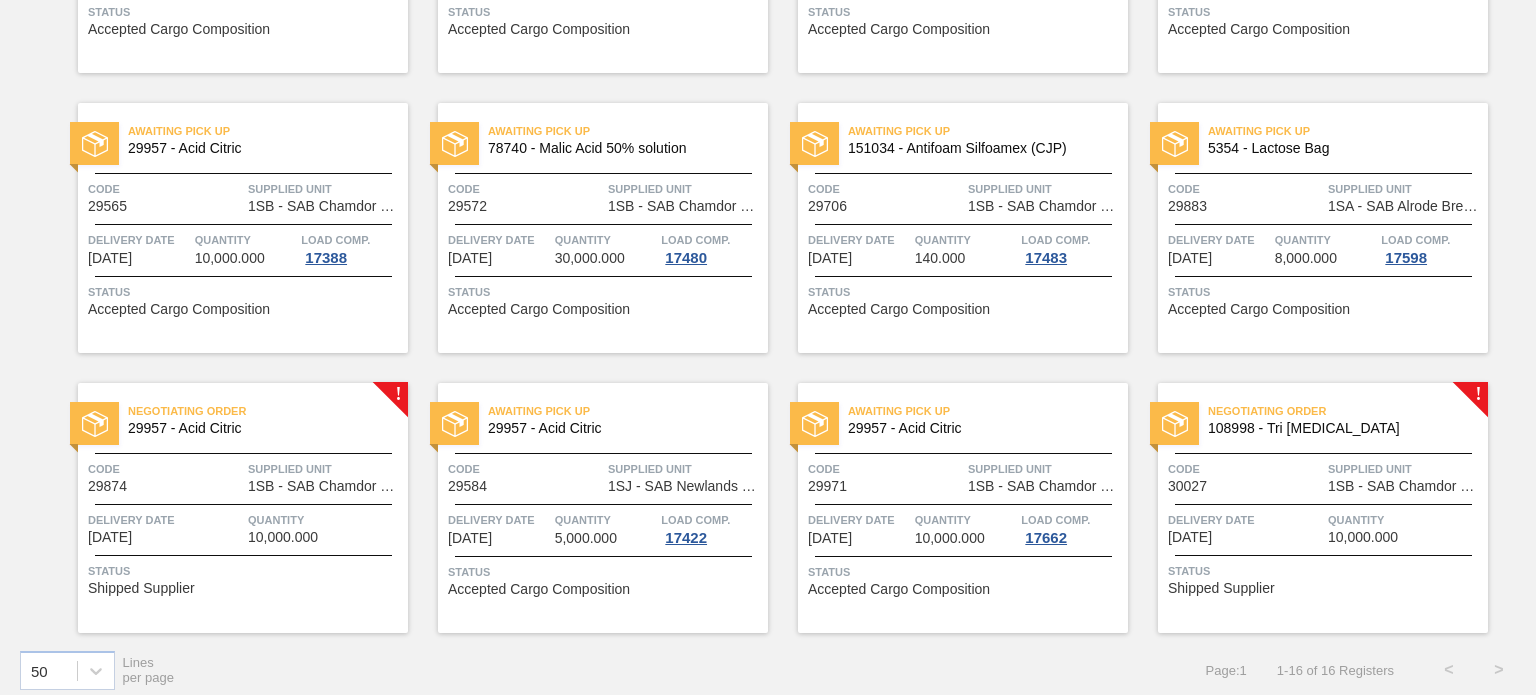scroll, scrollTop: 646, scrollLeft: 0, axis: vertical 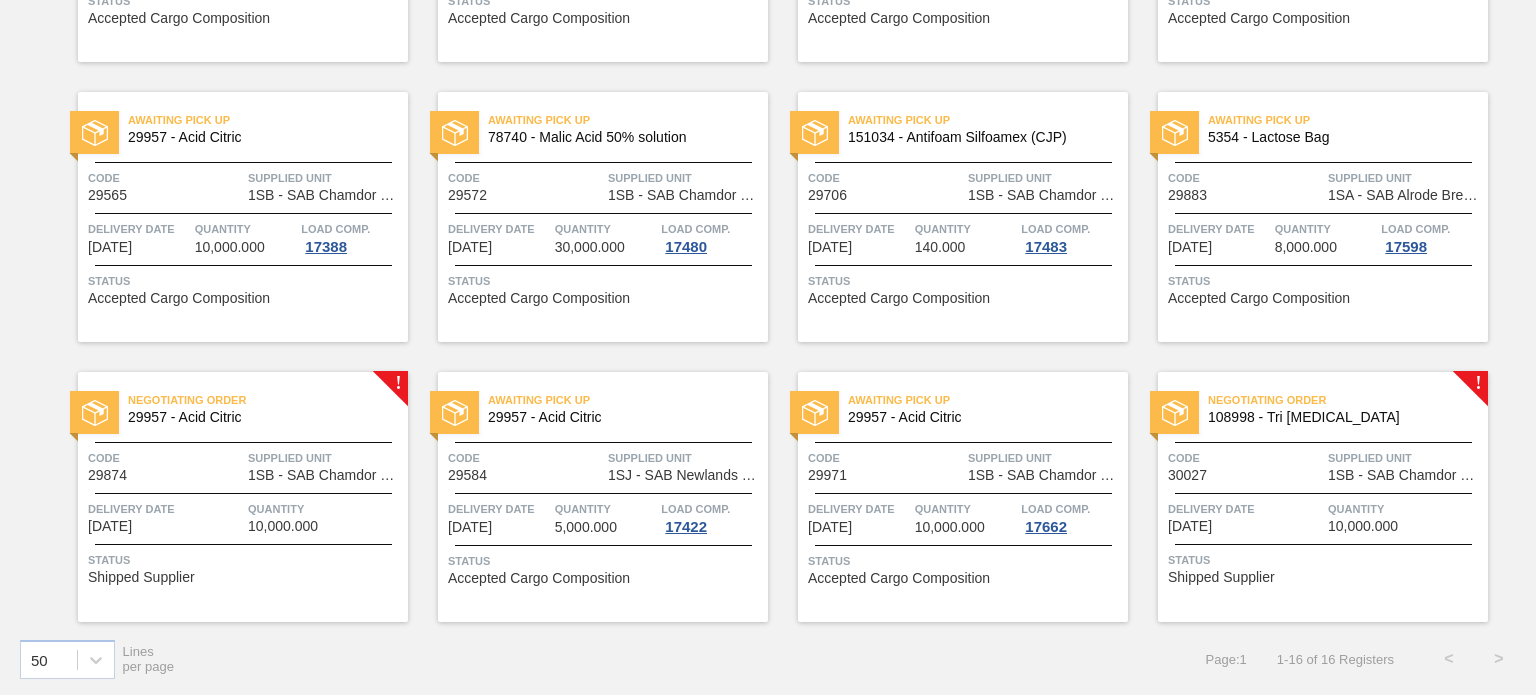 click on "Code 30027" at bounding box center (1245, 465) 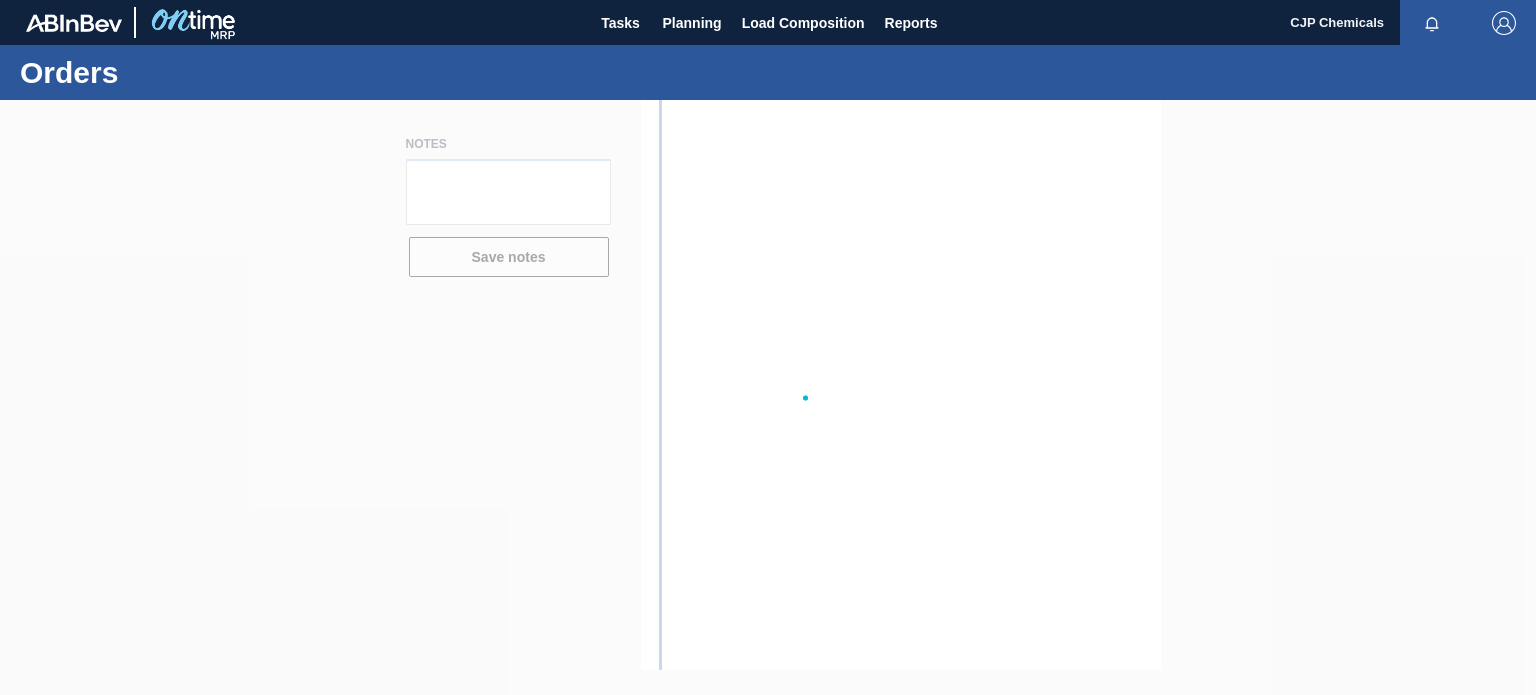 scroll, scrollTop: 0, scrollLeft: 0, axis: both 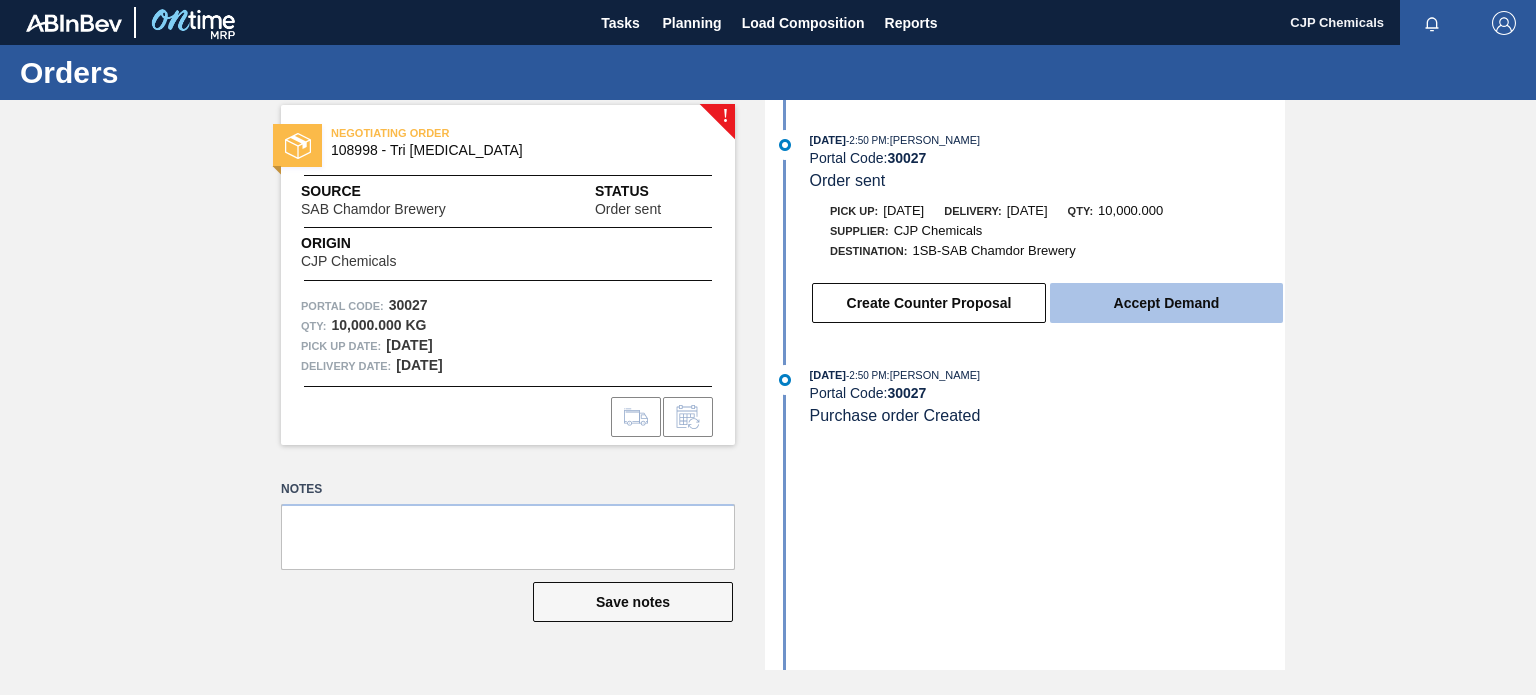 click on "Accept Demand" at bounding box center [1166, 303] 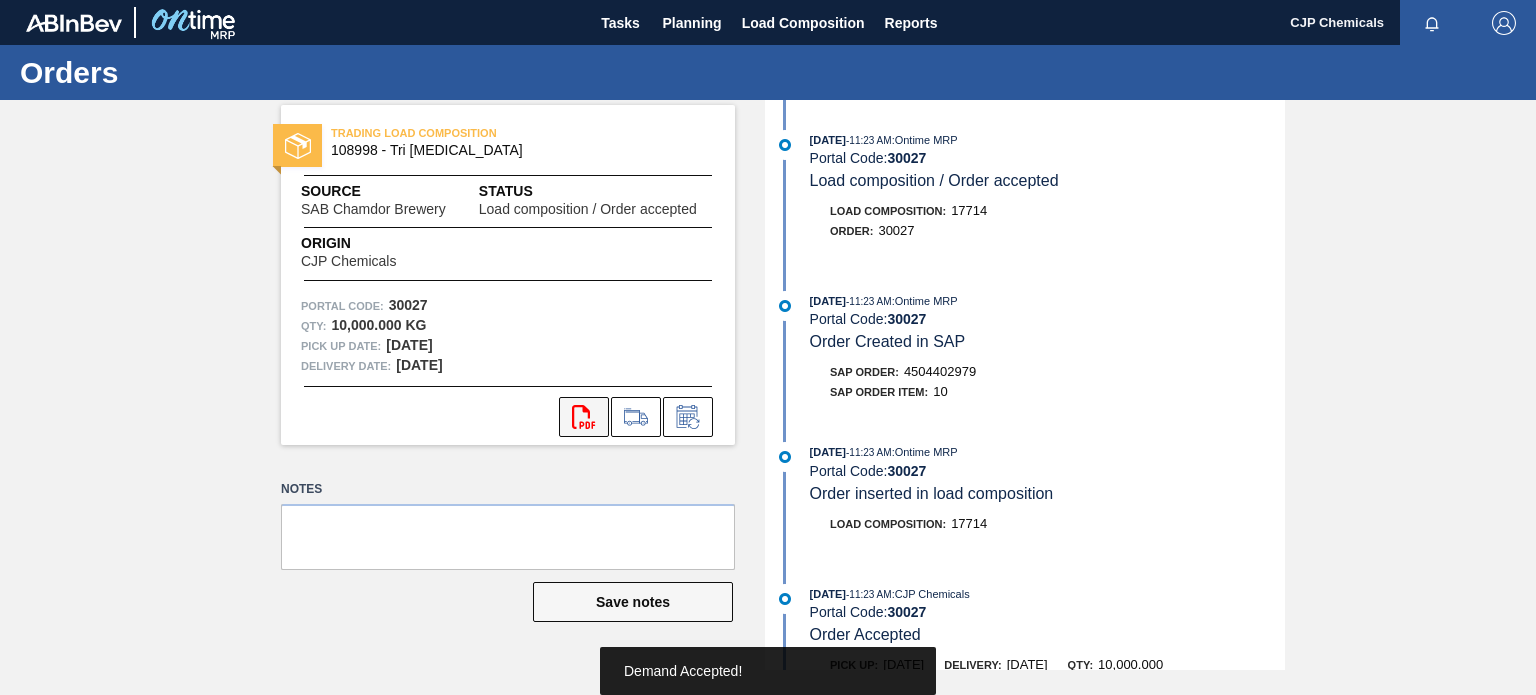 click on "svg{fill:#ff0000}" 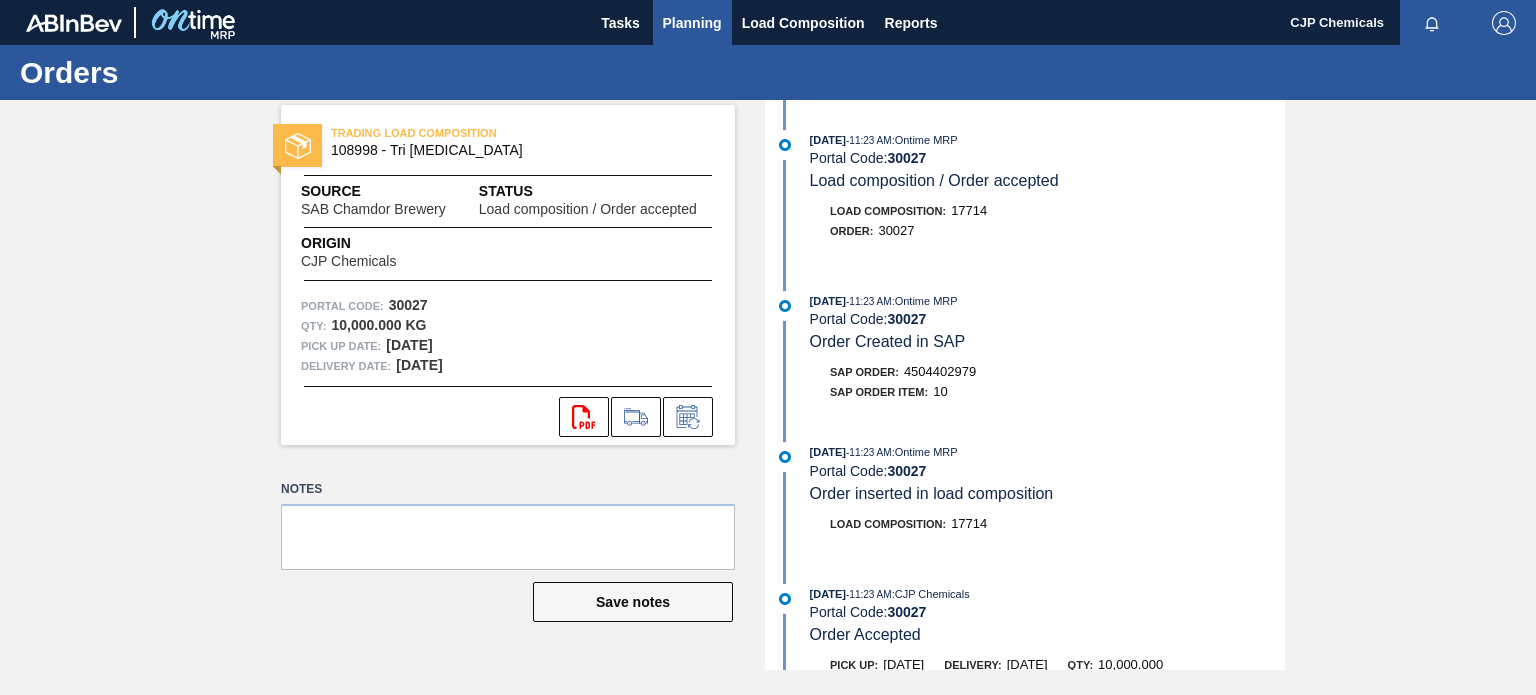 click on "Planning" at bounding box center [692, 23] 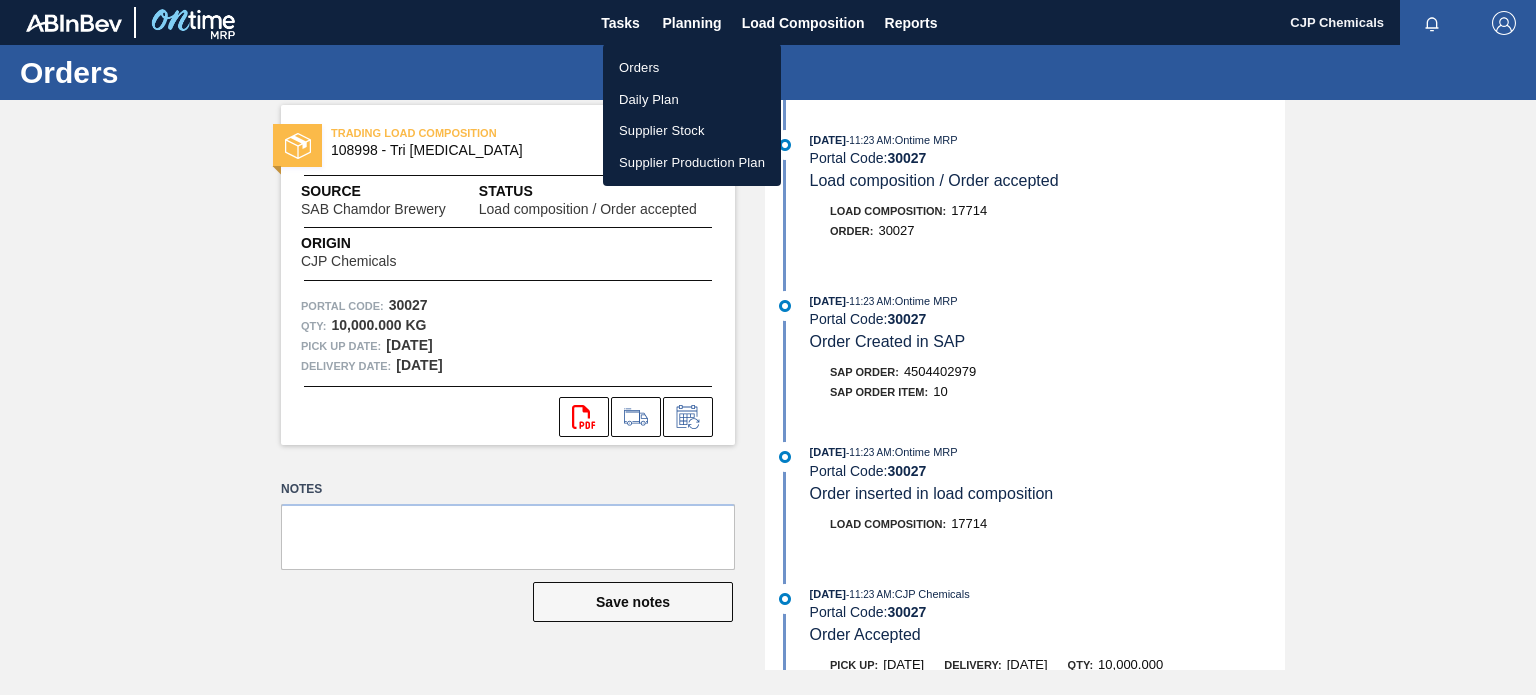 click on "Orders" at bounding box center [692, 68] 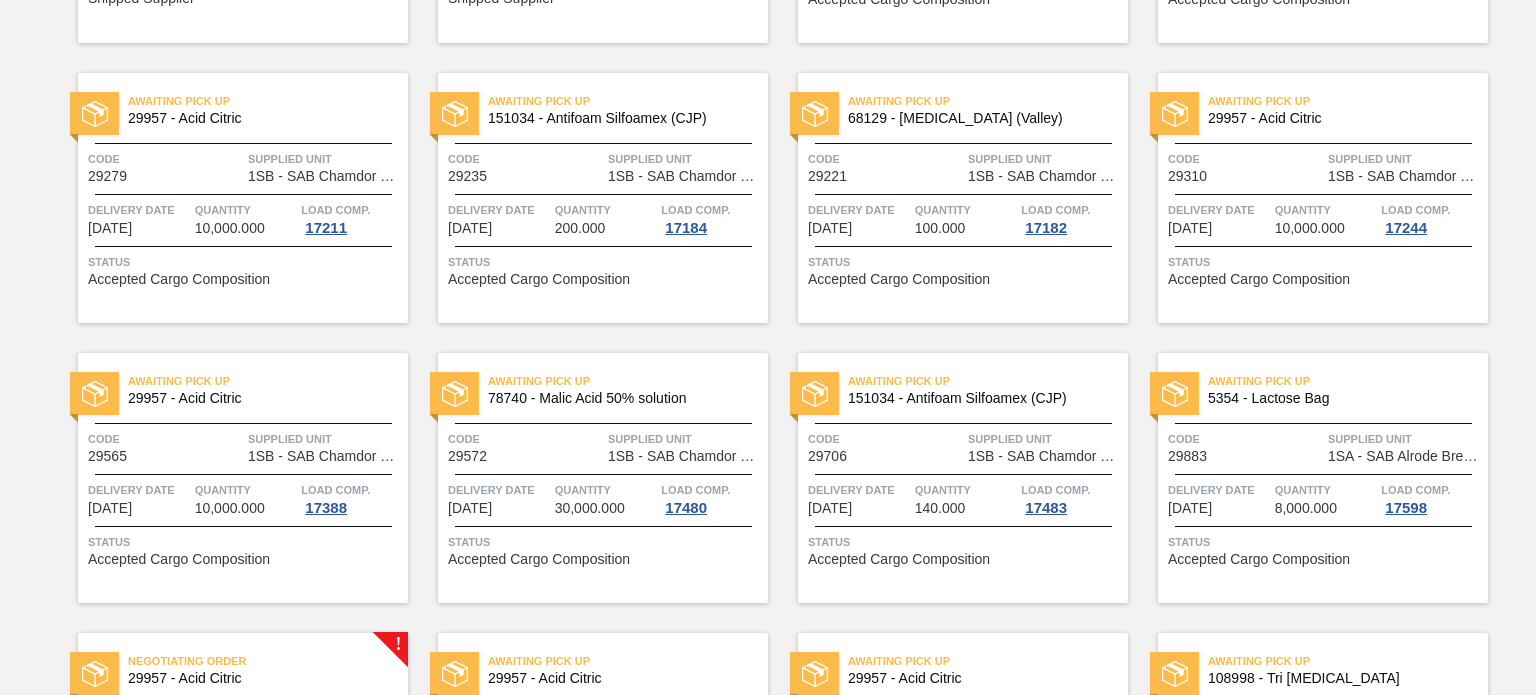 scroll, scrollTop: 646, scrollLeft: 0, axis: vertical 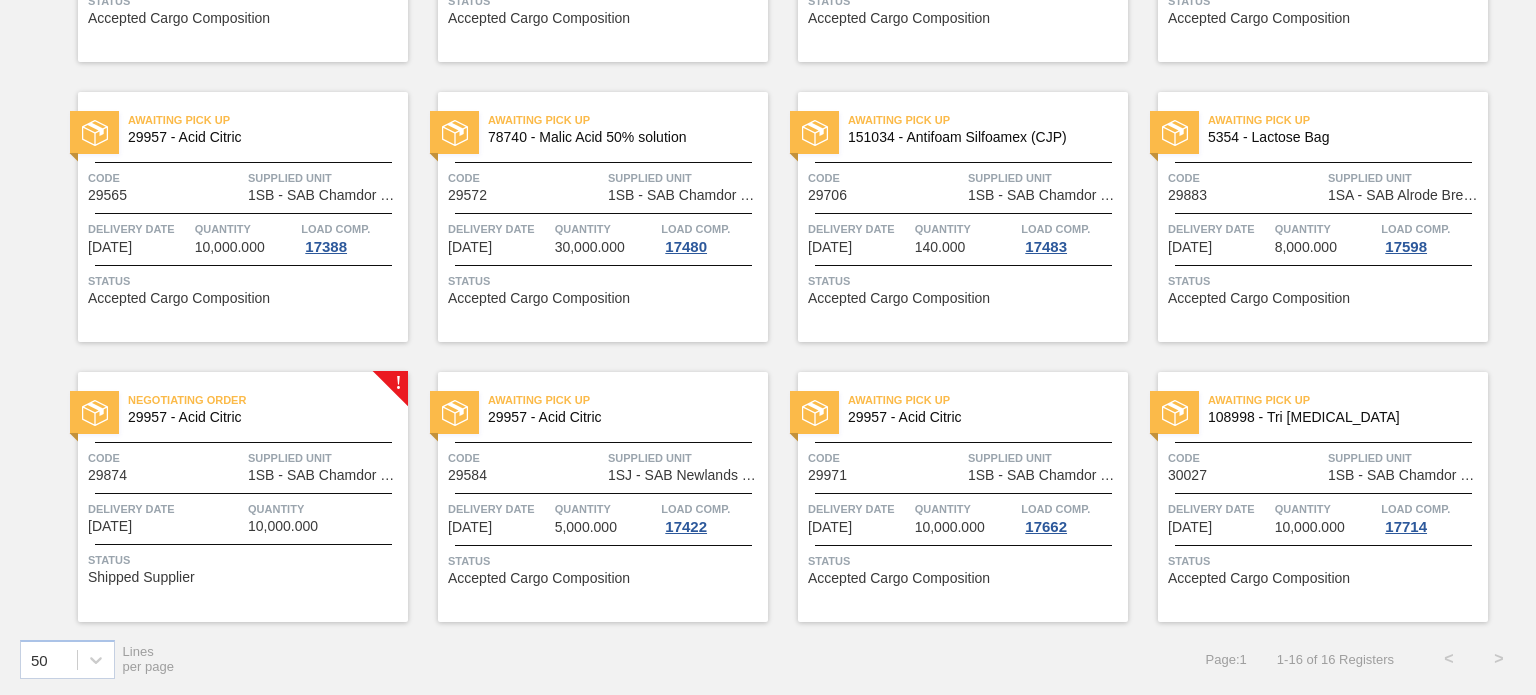 click on "Code 29874" at bounding box center (165, 465) 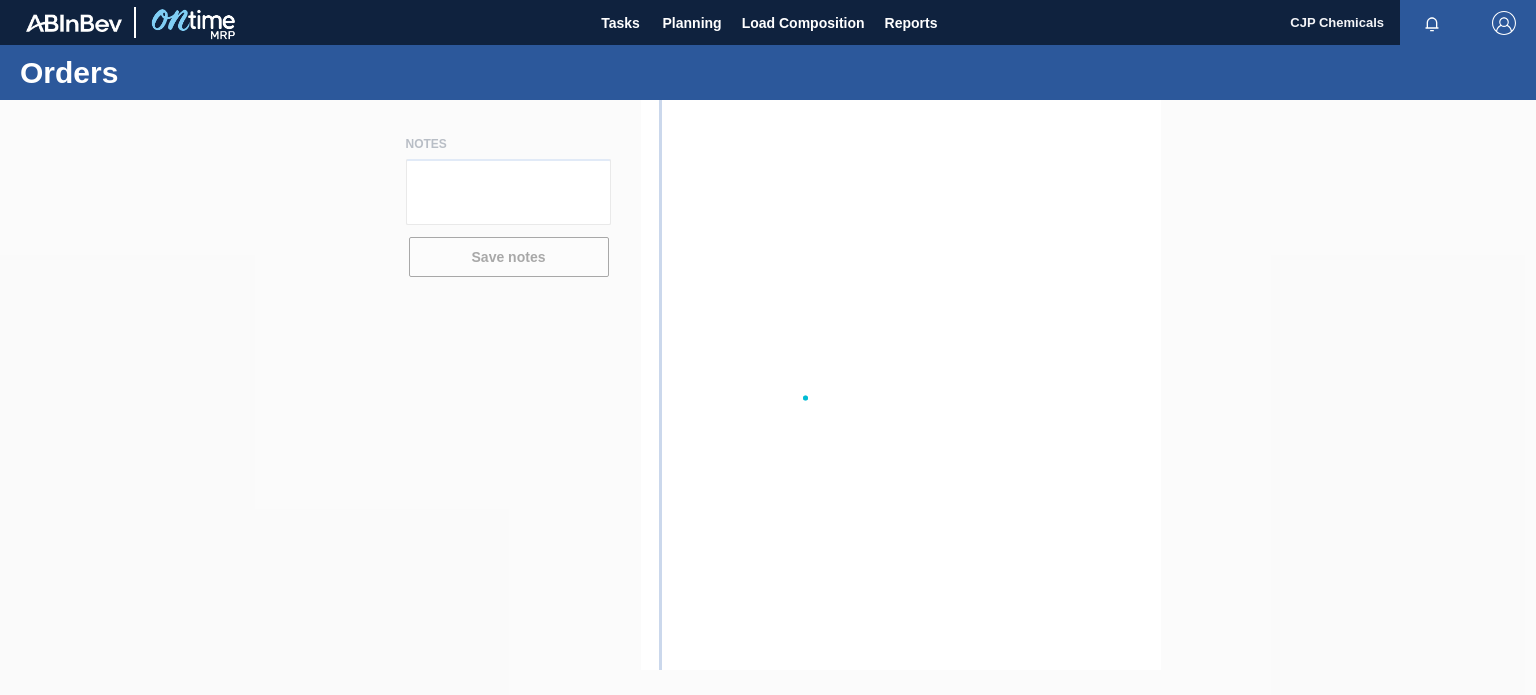 scroll, scrollTop: 0, scrollLeft: 0, axis: both 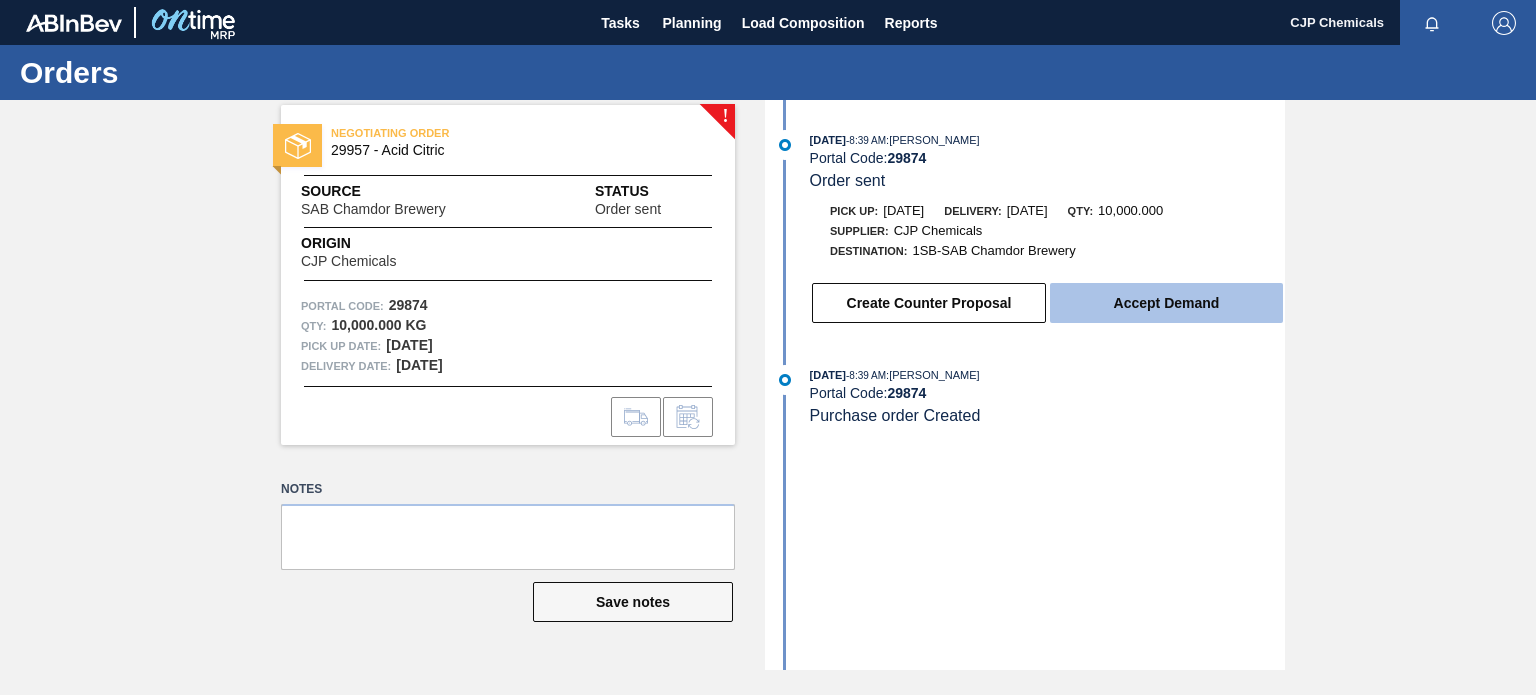 click on "Accept Demand" at bounding box center [1166, 303] 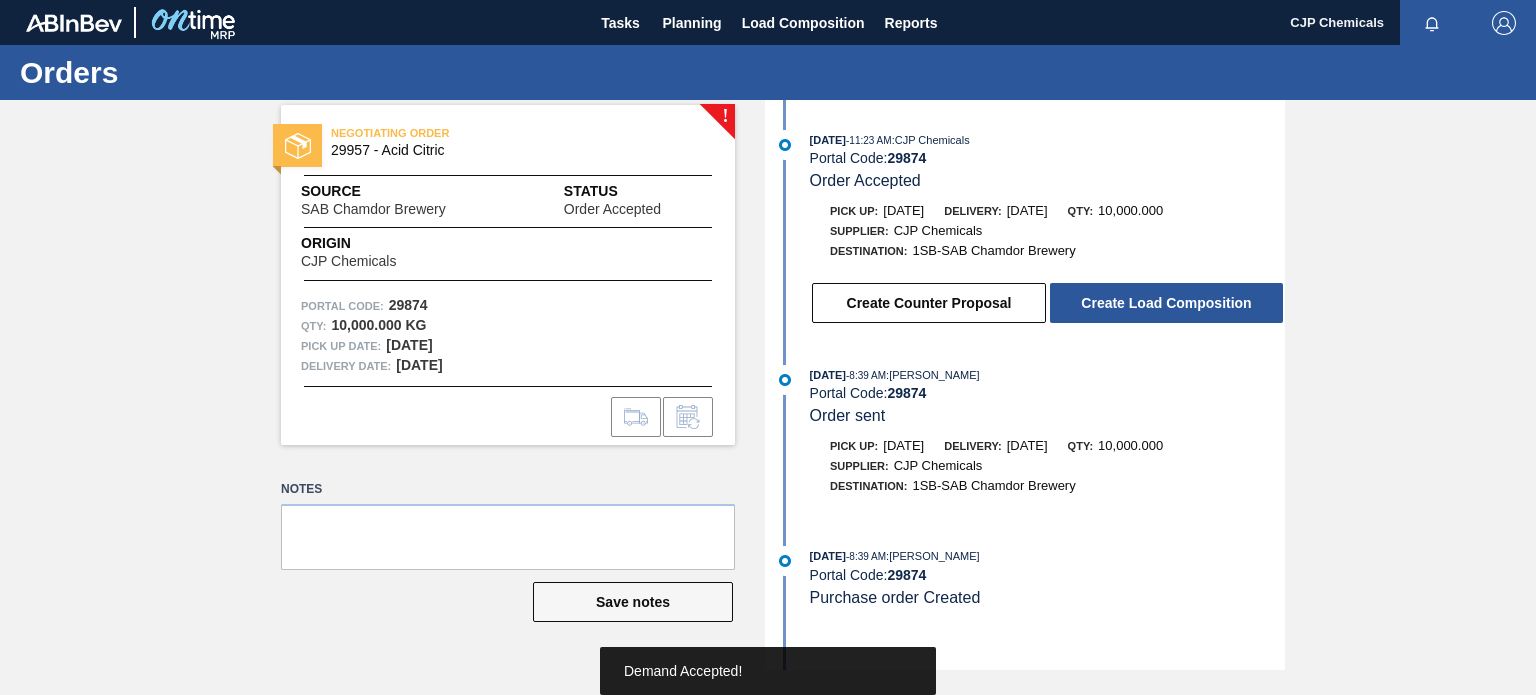 click on "Create Load Composition" at bounding box center (1166, 303) 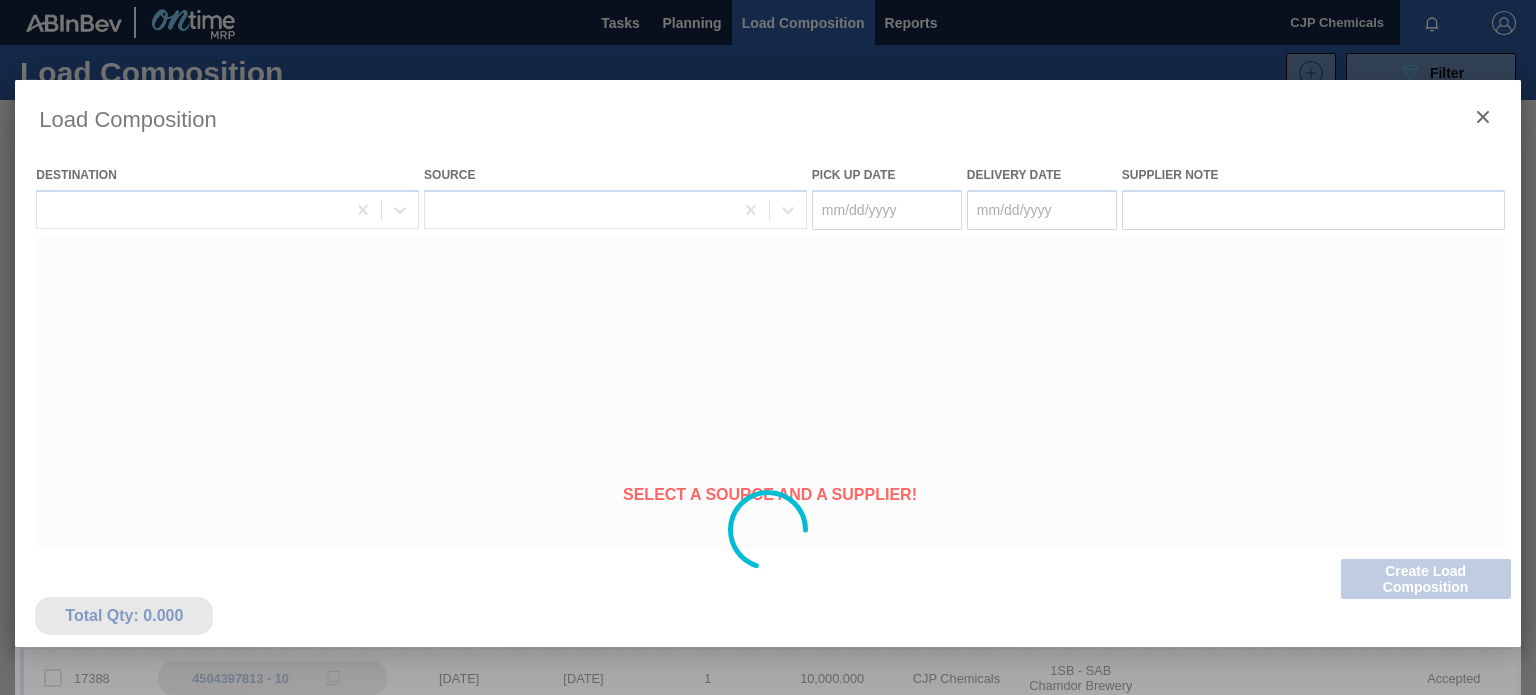 type on "07/16/2025" 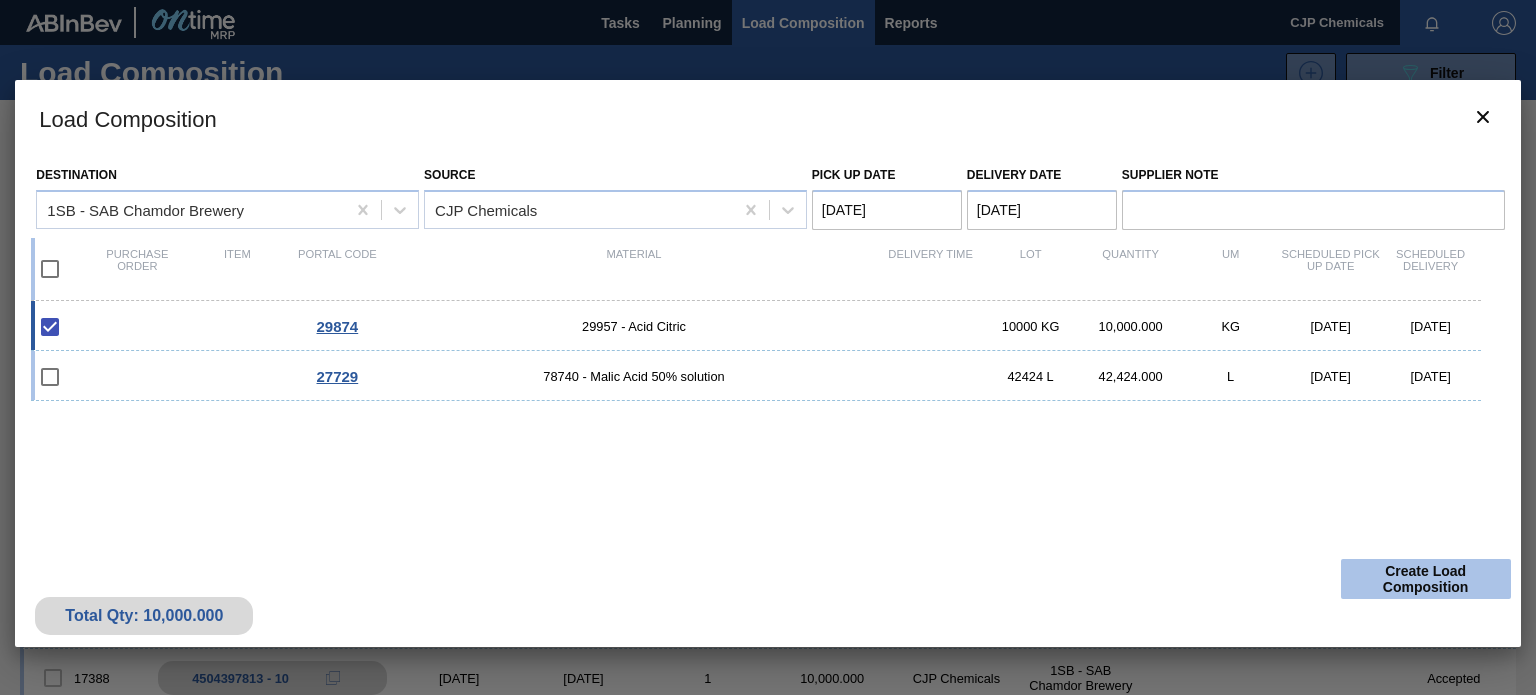 click on "Create Load Composition" at bounding box center (1426, 579) 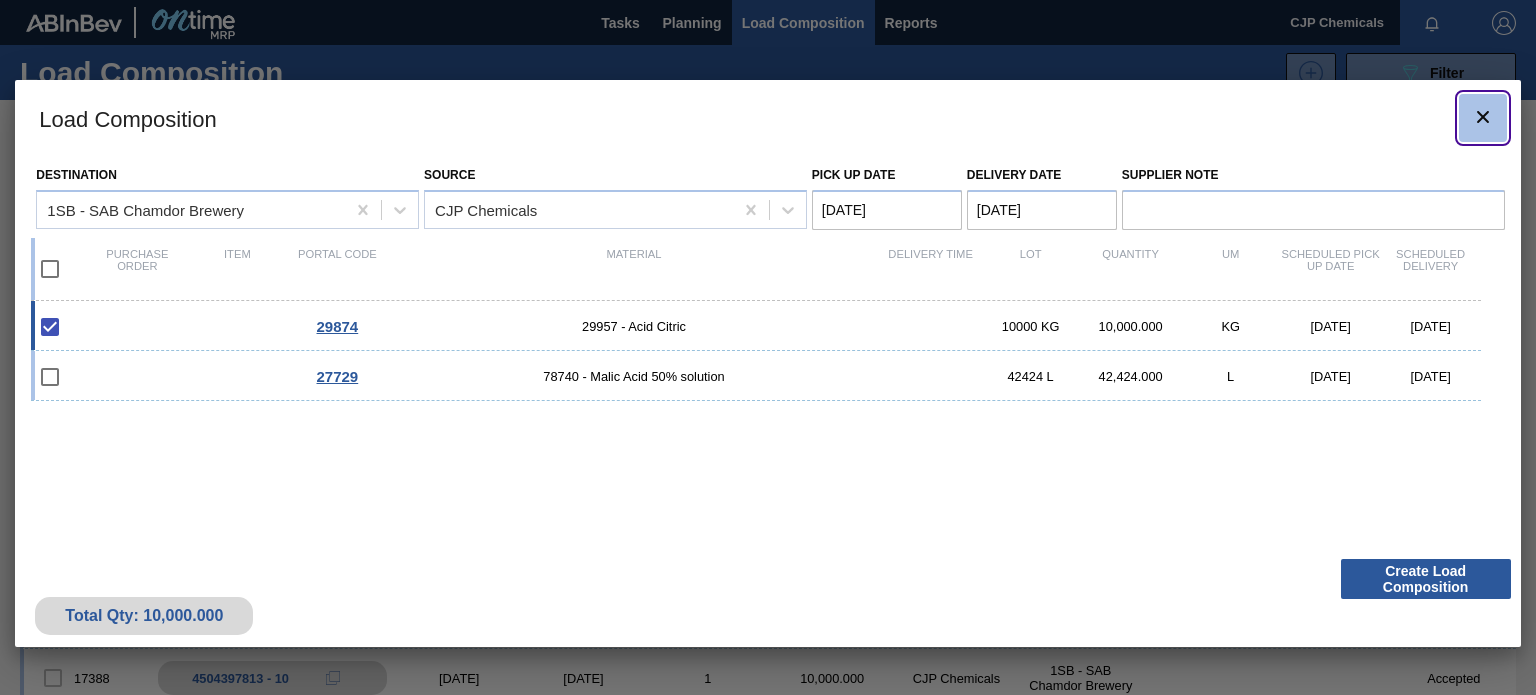 click 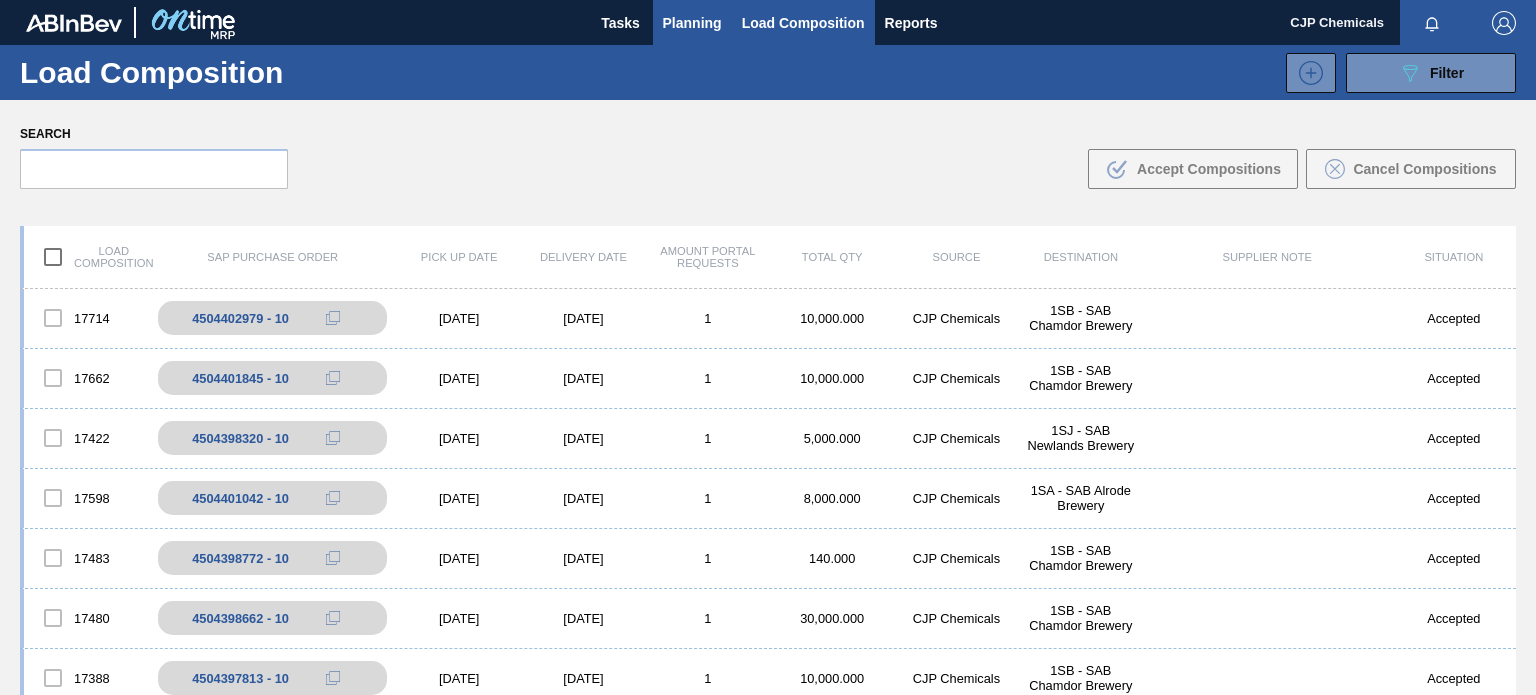 click on "Planning" at bounding box center [692, 23] 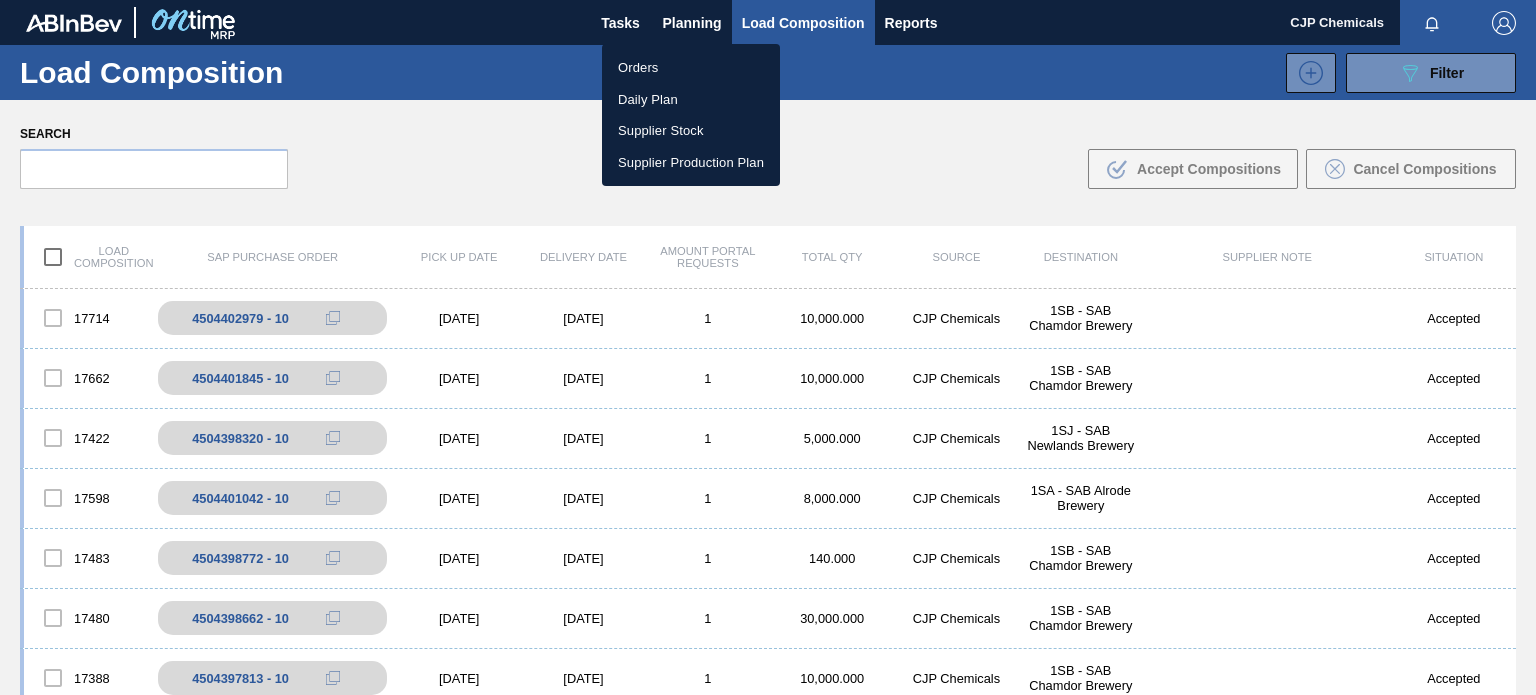 click on "Orders" at bounding box center (691, 68) 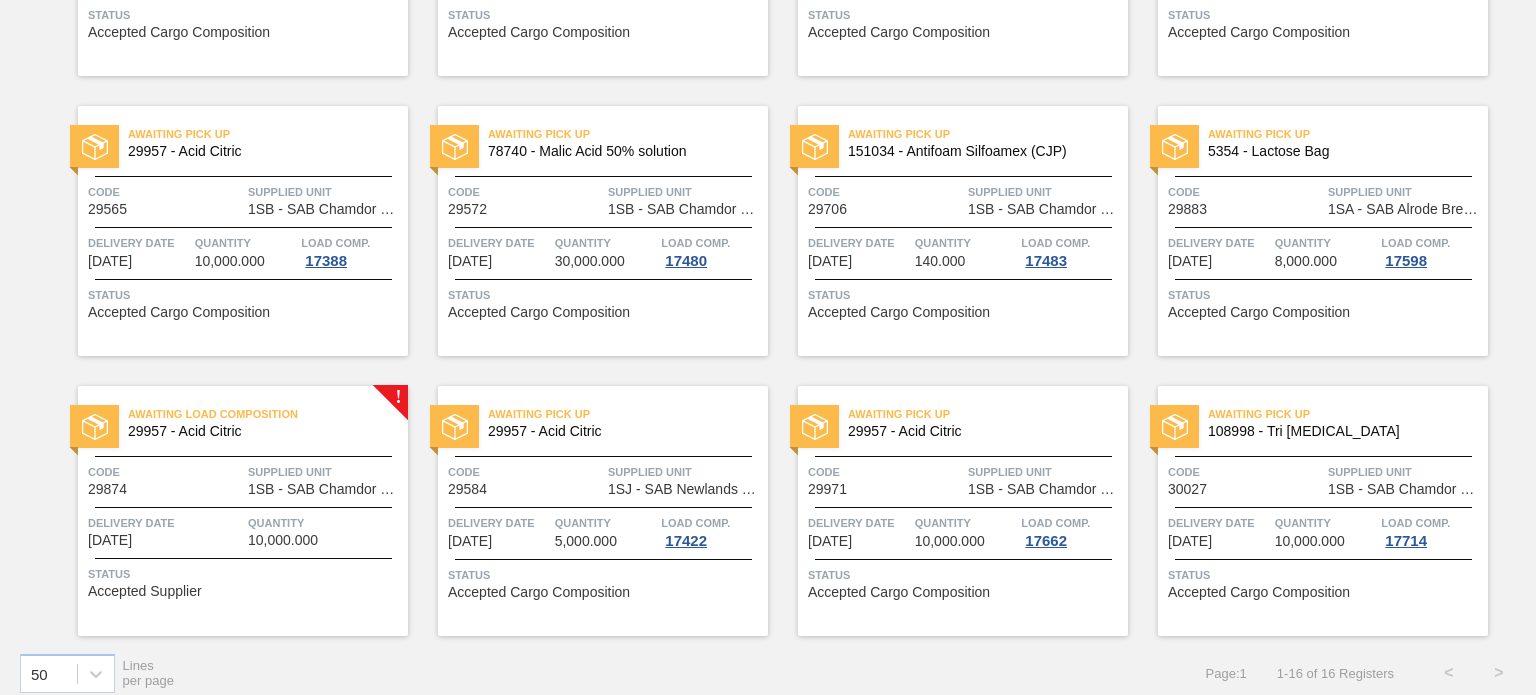 scroll, scrollTop: 646, scrollLeft: 0, axis: vertical 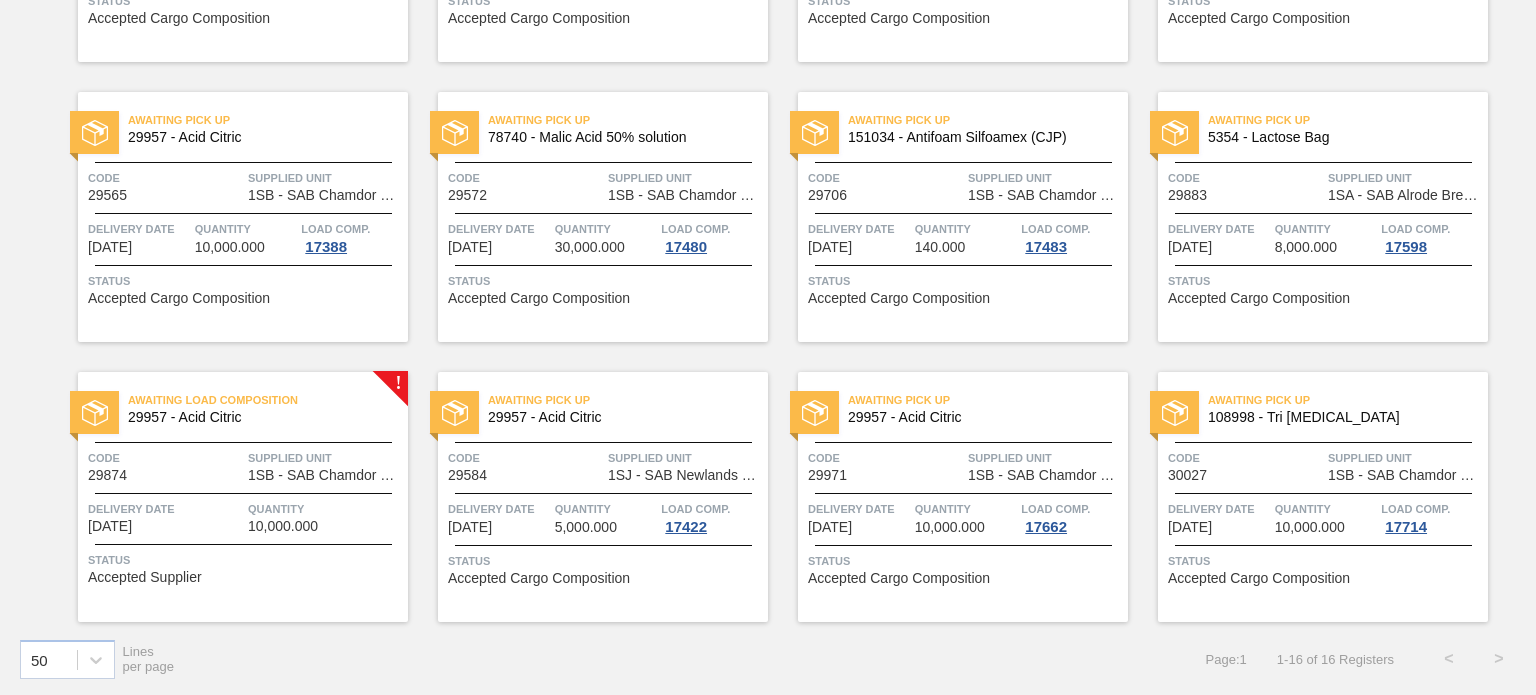 click on "10,000.000" at bounding box center [283, 526] 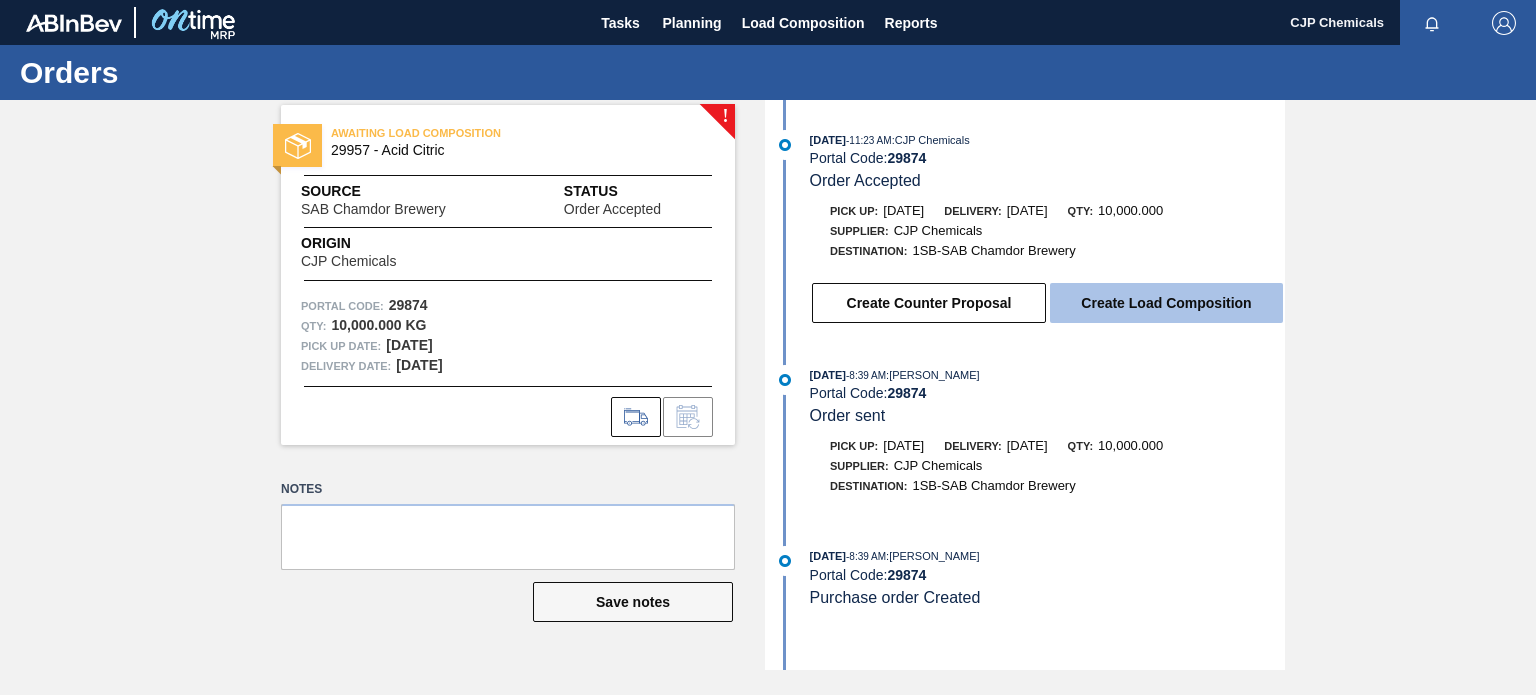 click on "Create Load Composition" at bounding box center (1166, 303) 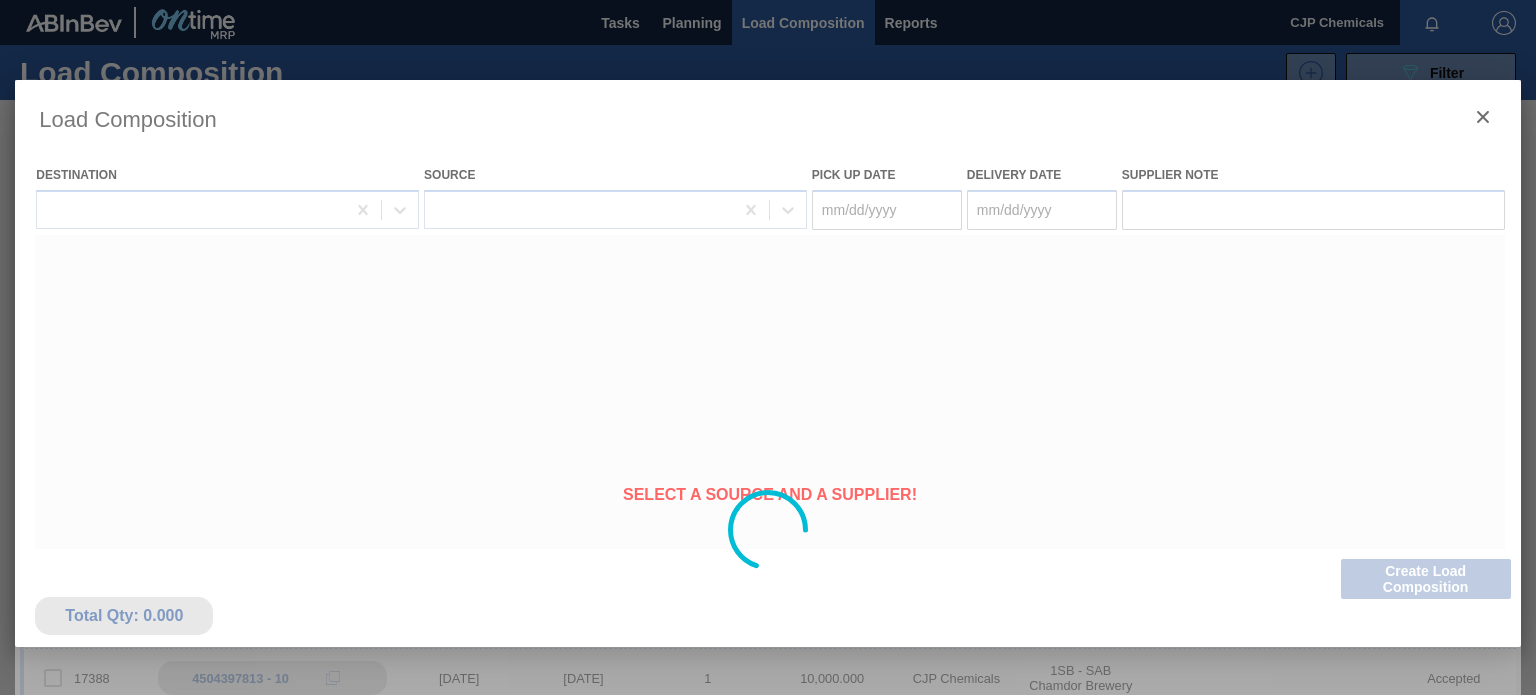 type on "07/16/2025" 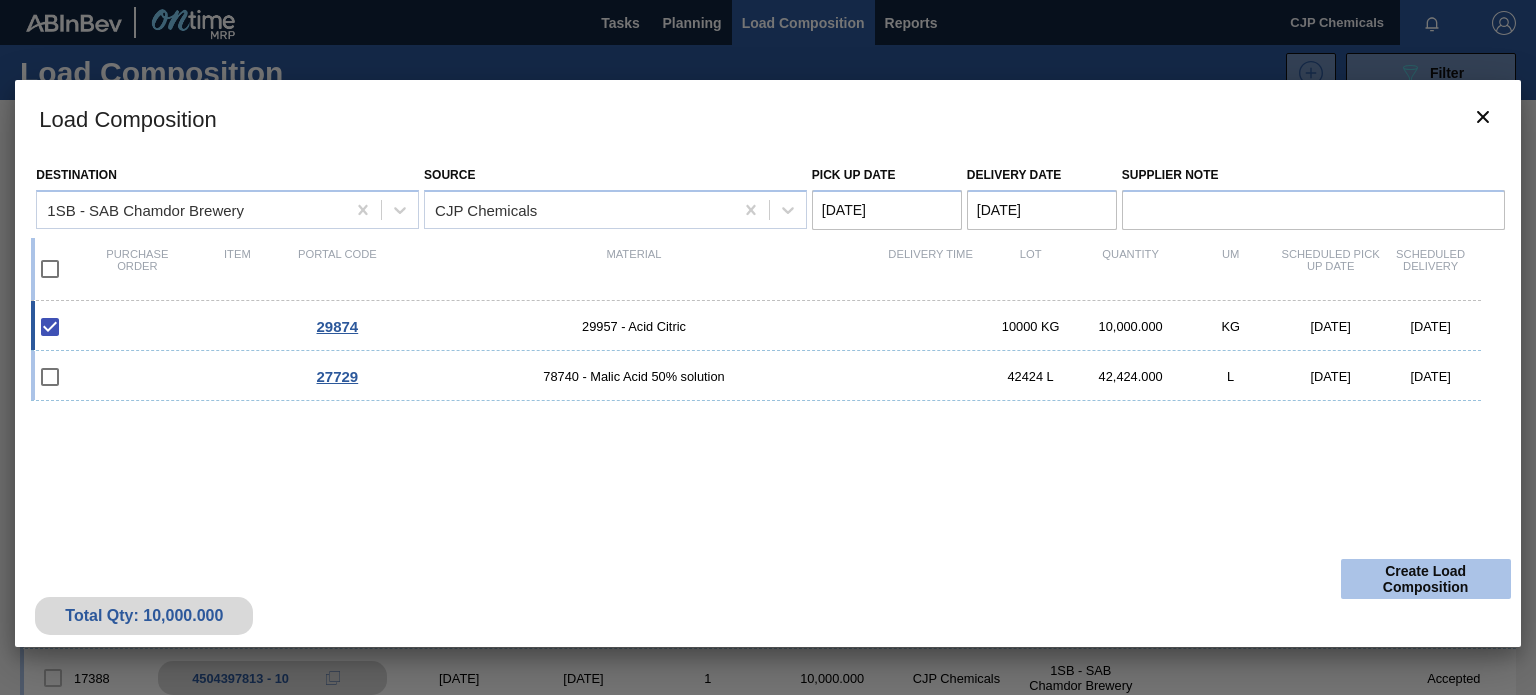 click on "Create Load Composition" at bounding box center [1426, 579] 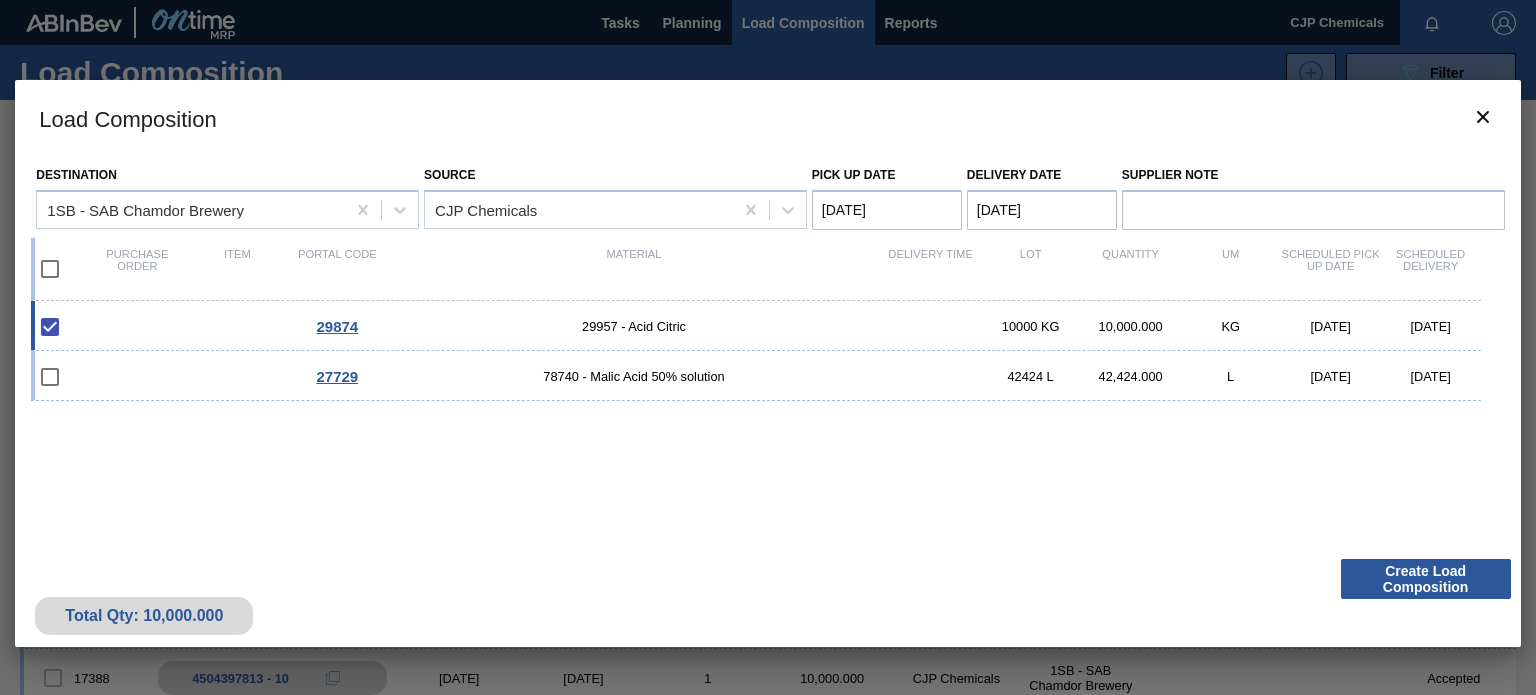 click on "29874" at bounding box center (338, 326) 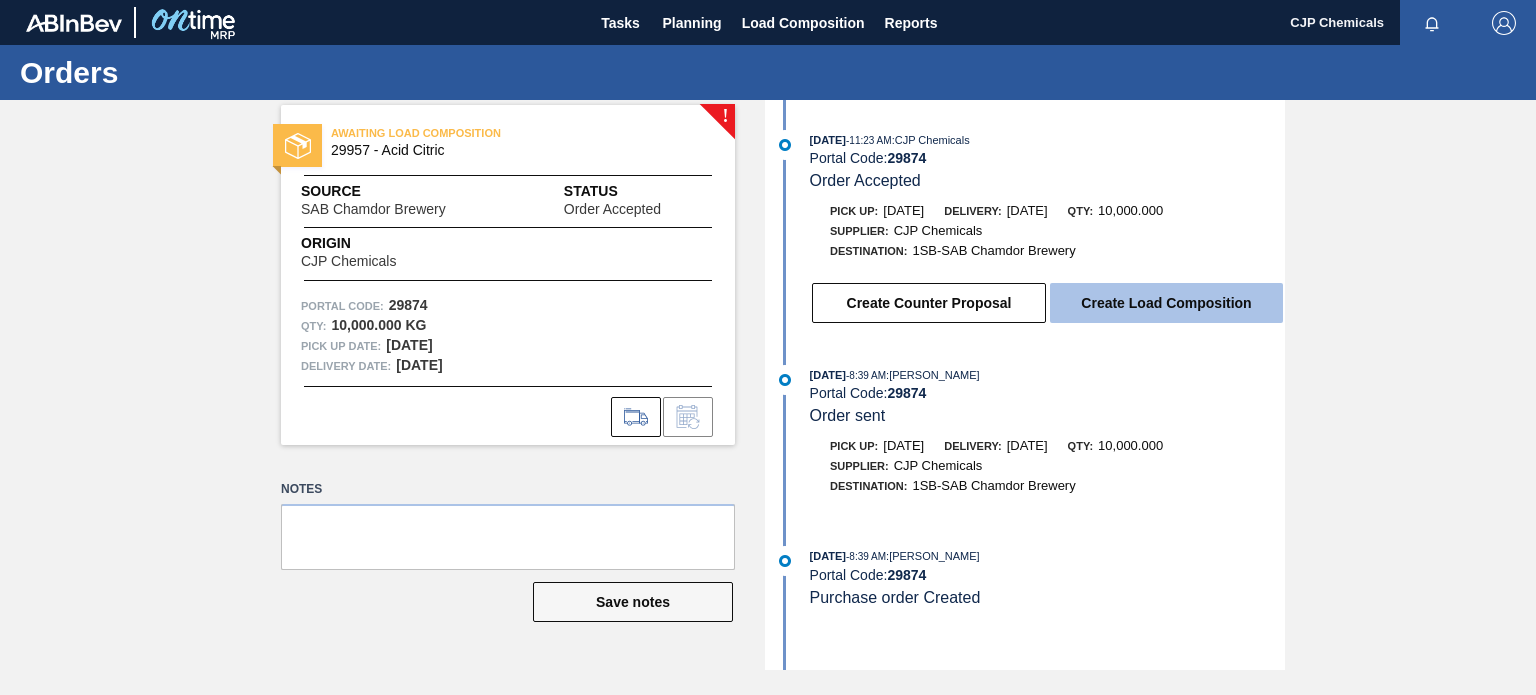 click on "Create Load Composition" at bounding box center [1166, 303] 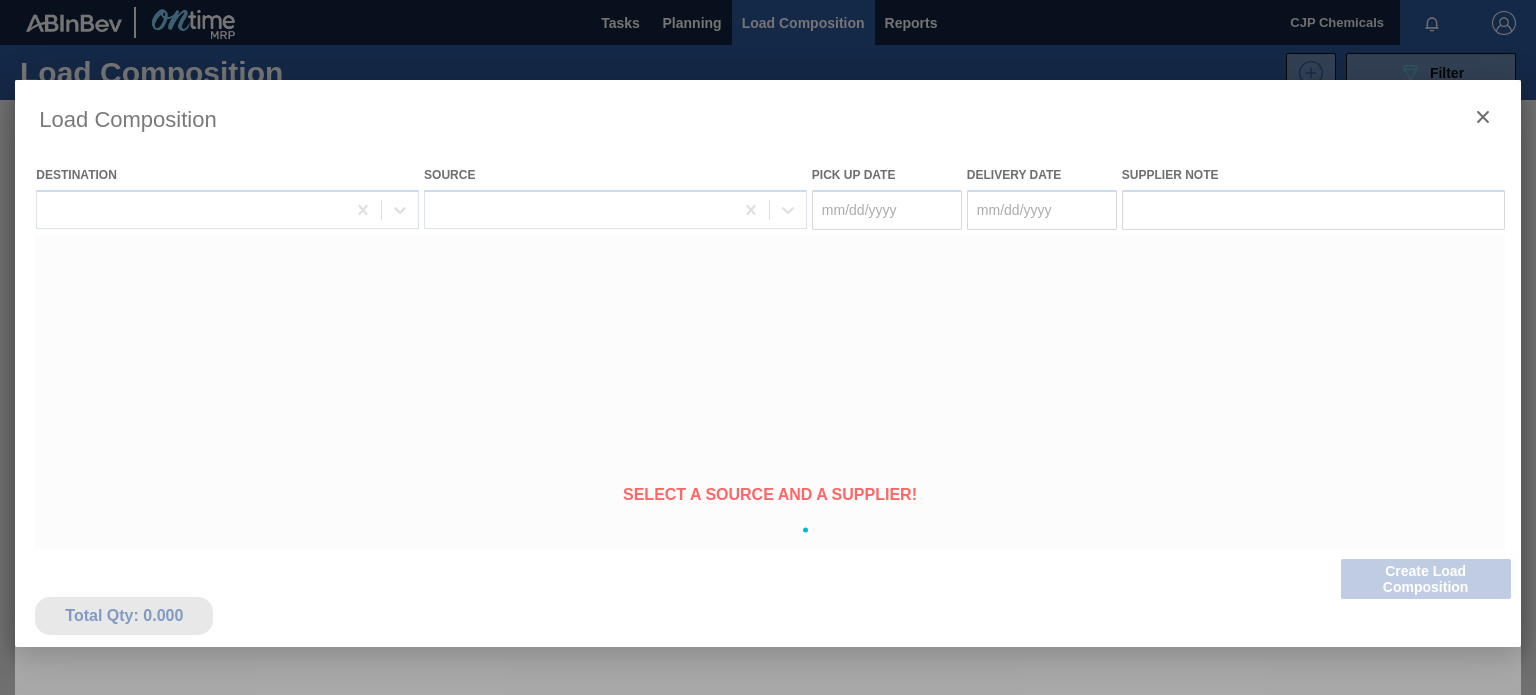 type on "07/16/2025" 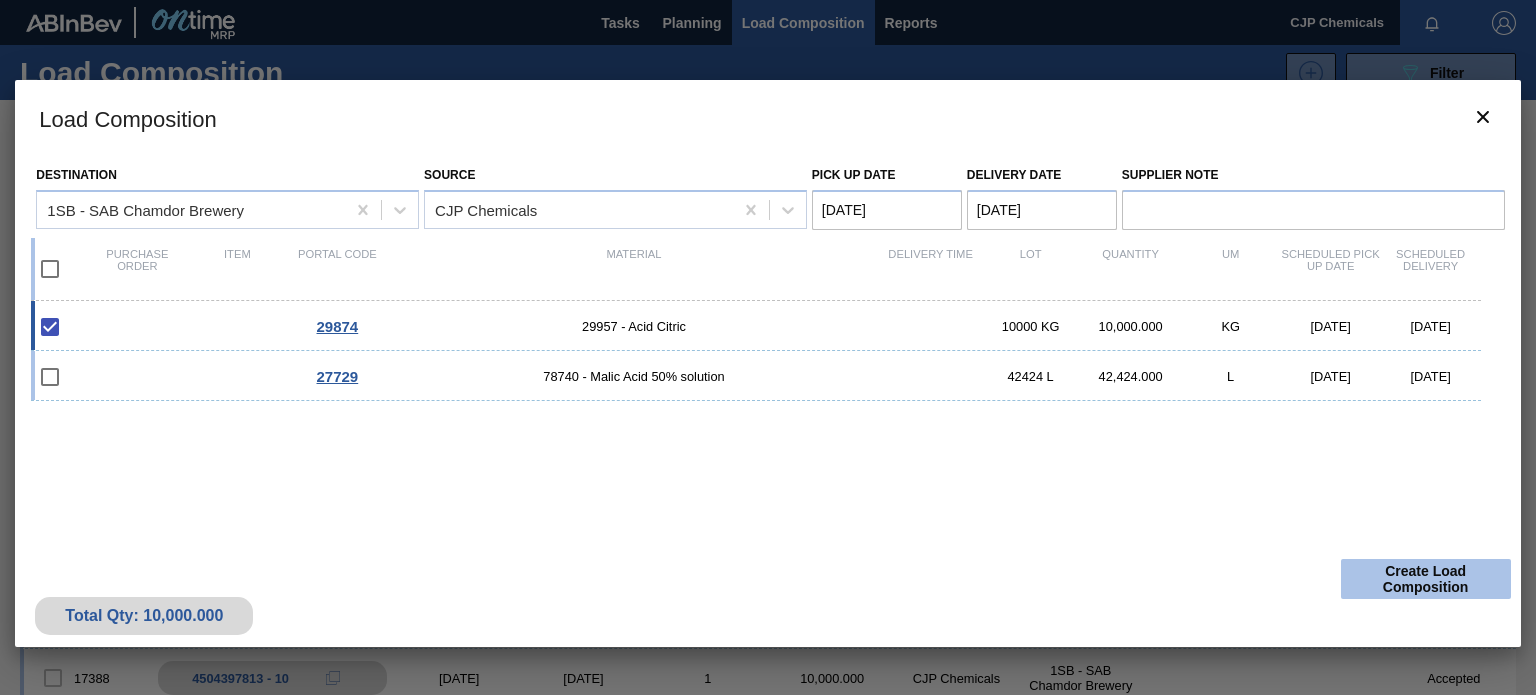 click on "Create Load Composition" at bounding box center [1426, 579] 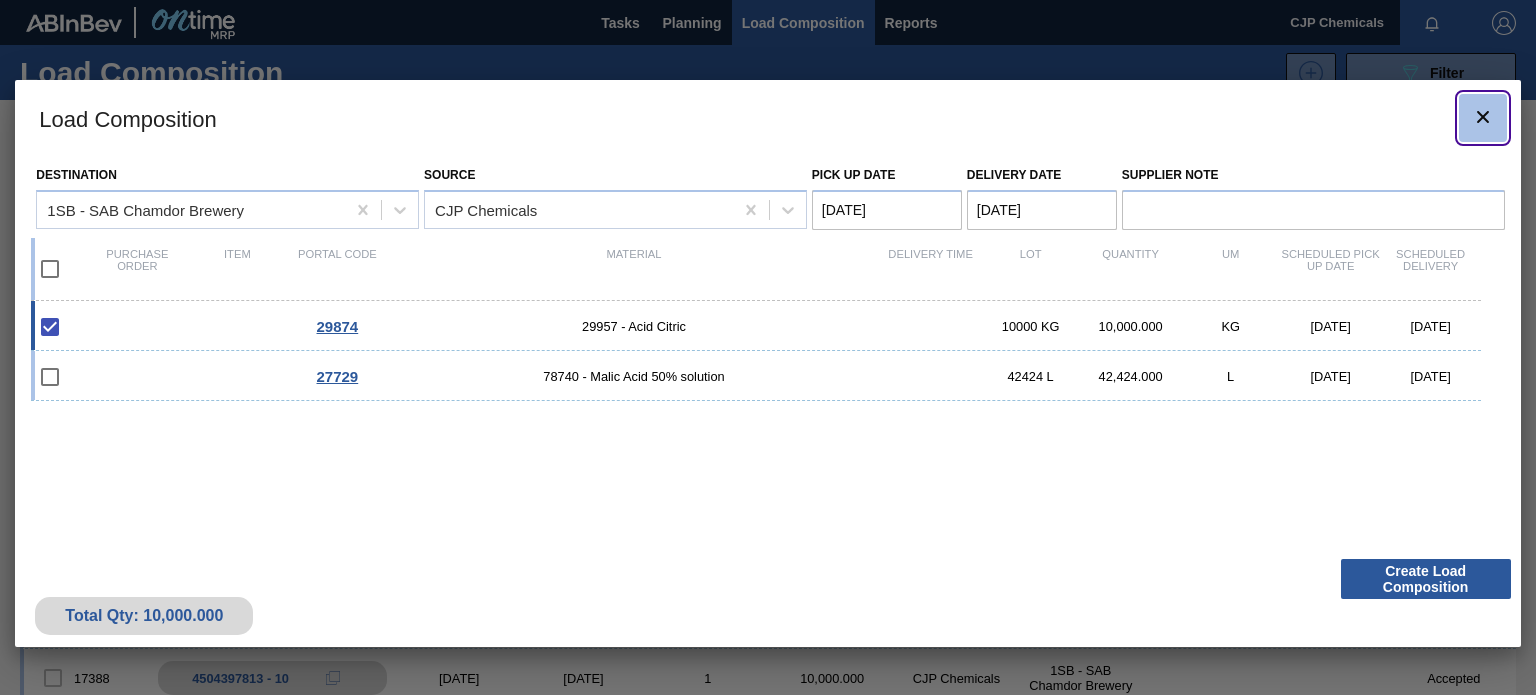 click 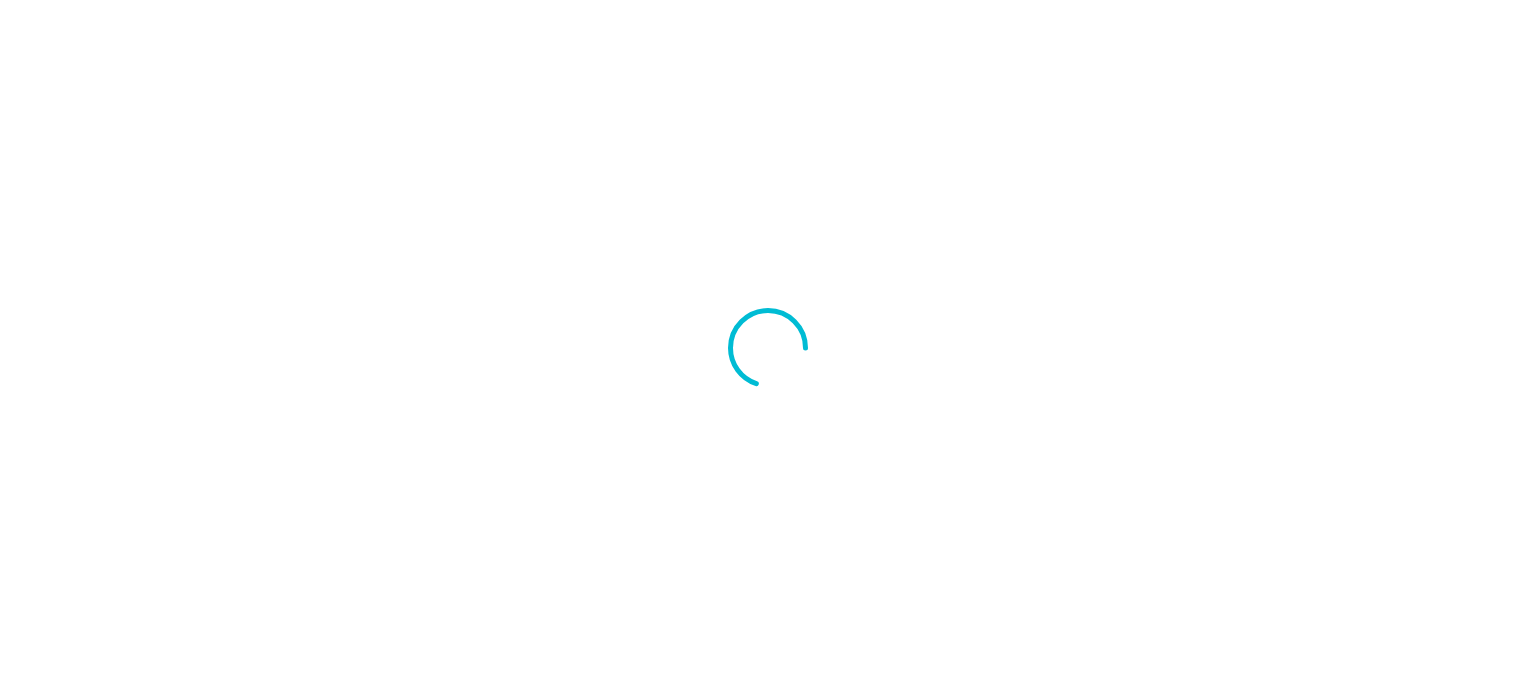 scroll, scrollTop: 0, scrollLeft: 0, axis: both 